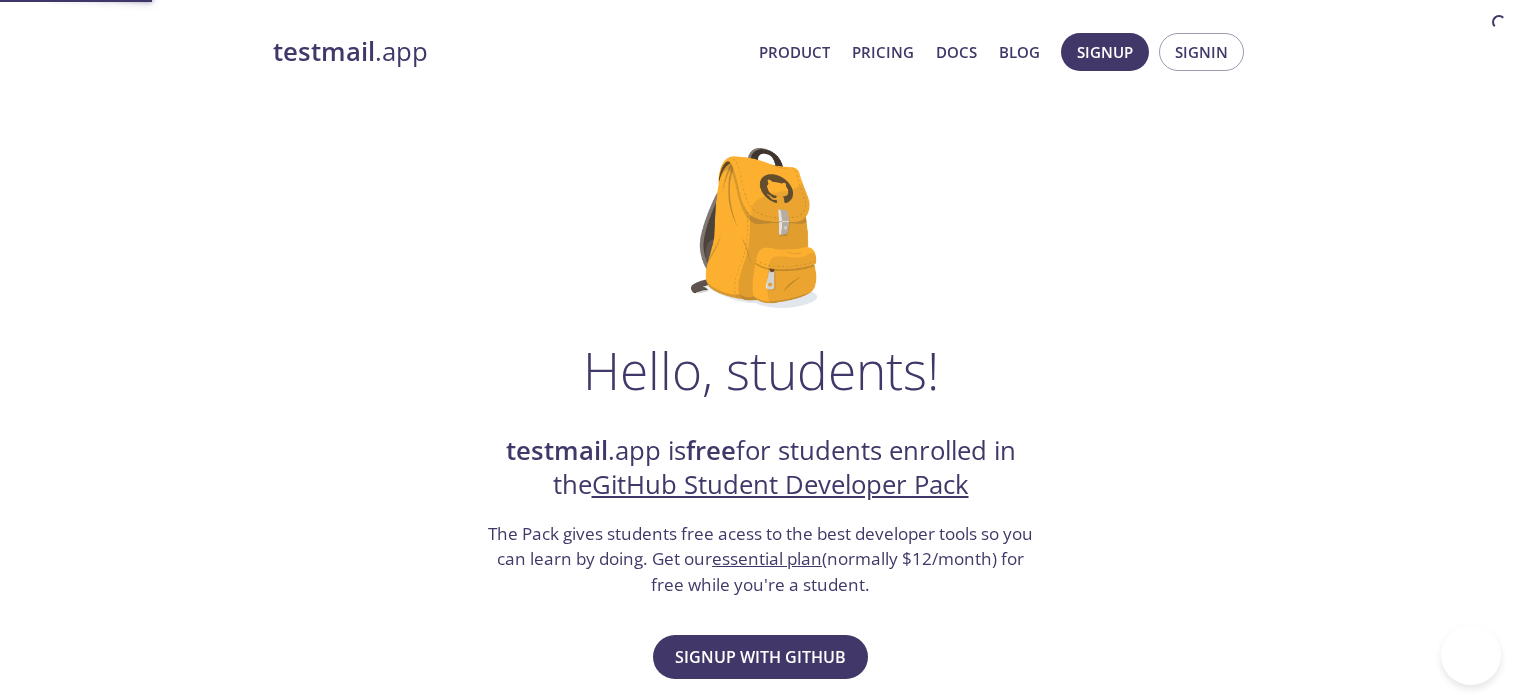 scroll, scrollTop: 0, scrollLeft: 0, axis: both 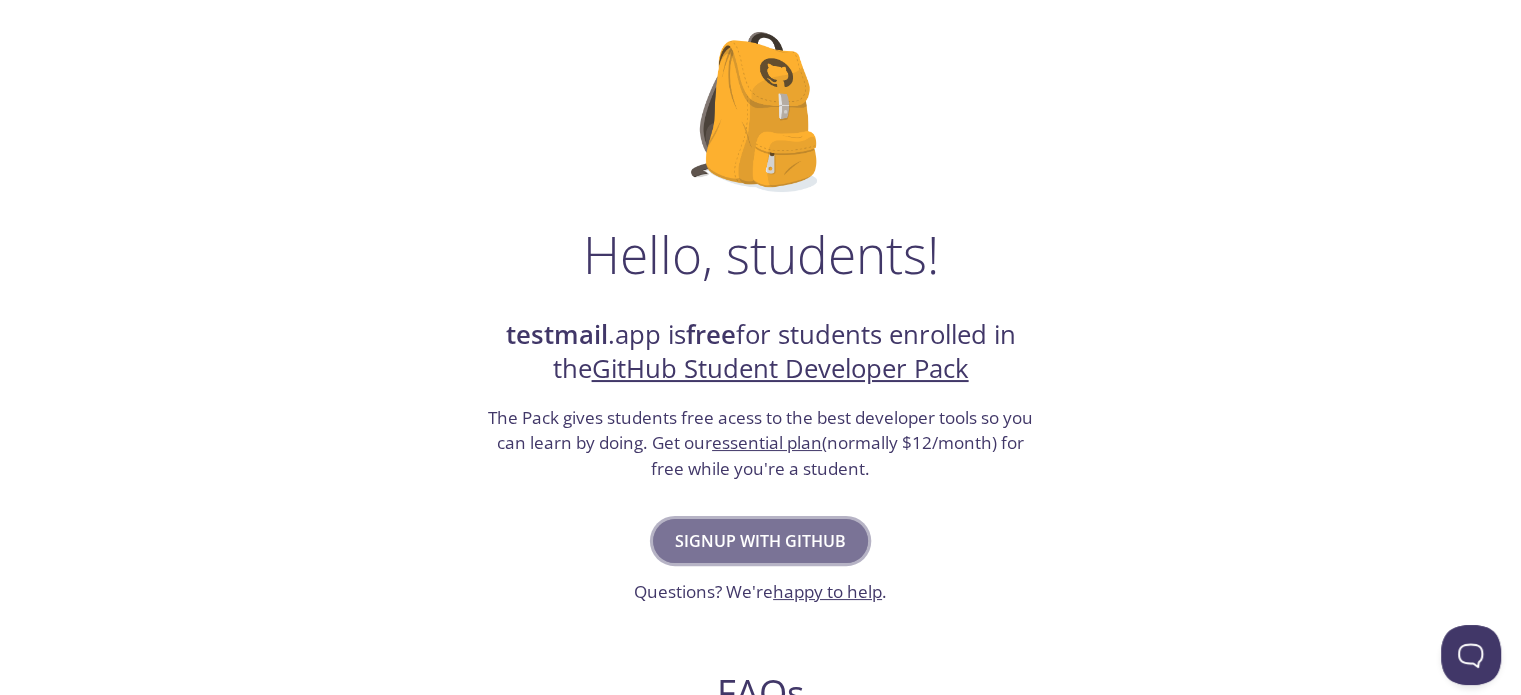 click on "Signup with GitHub" at bounding box center [760, 541] 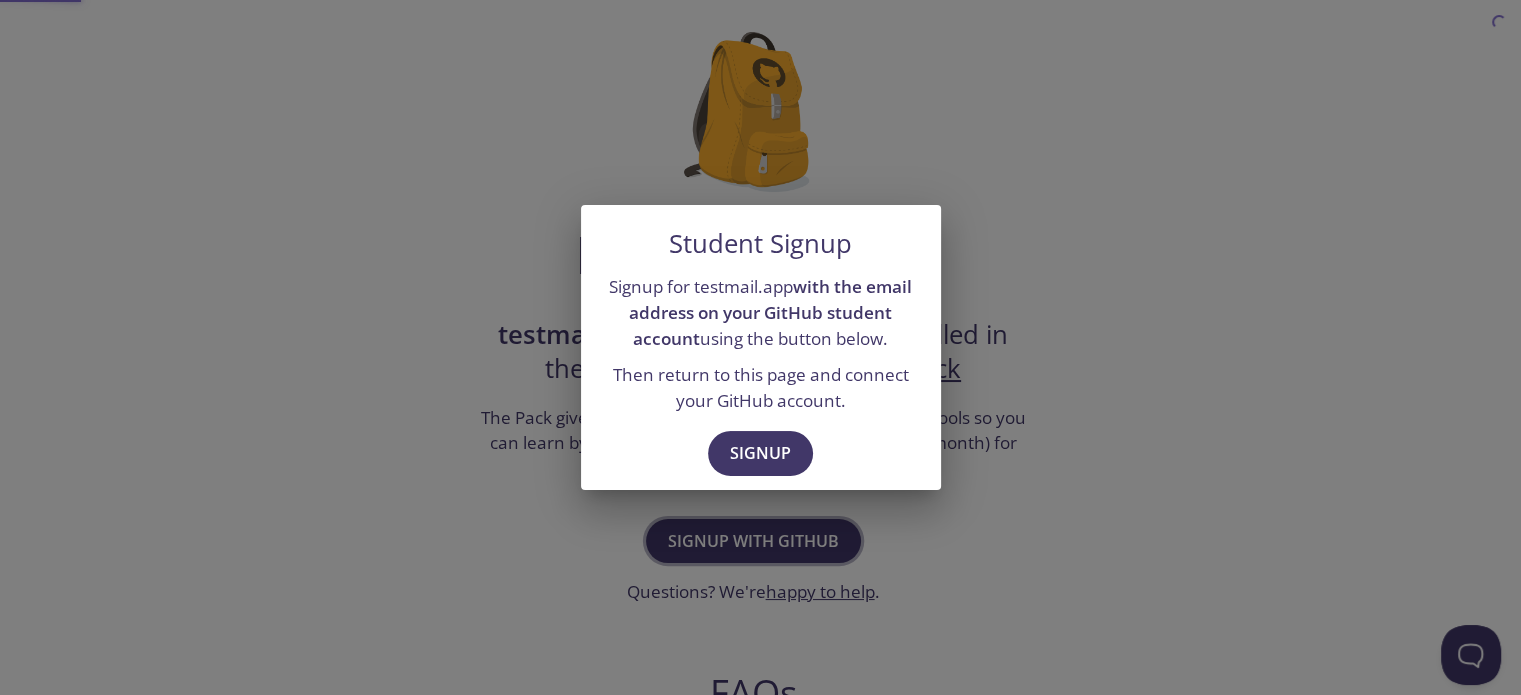 scroll, scrollTop: 0, scrollLeft: 0, axis: both 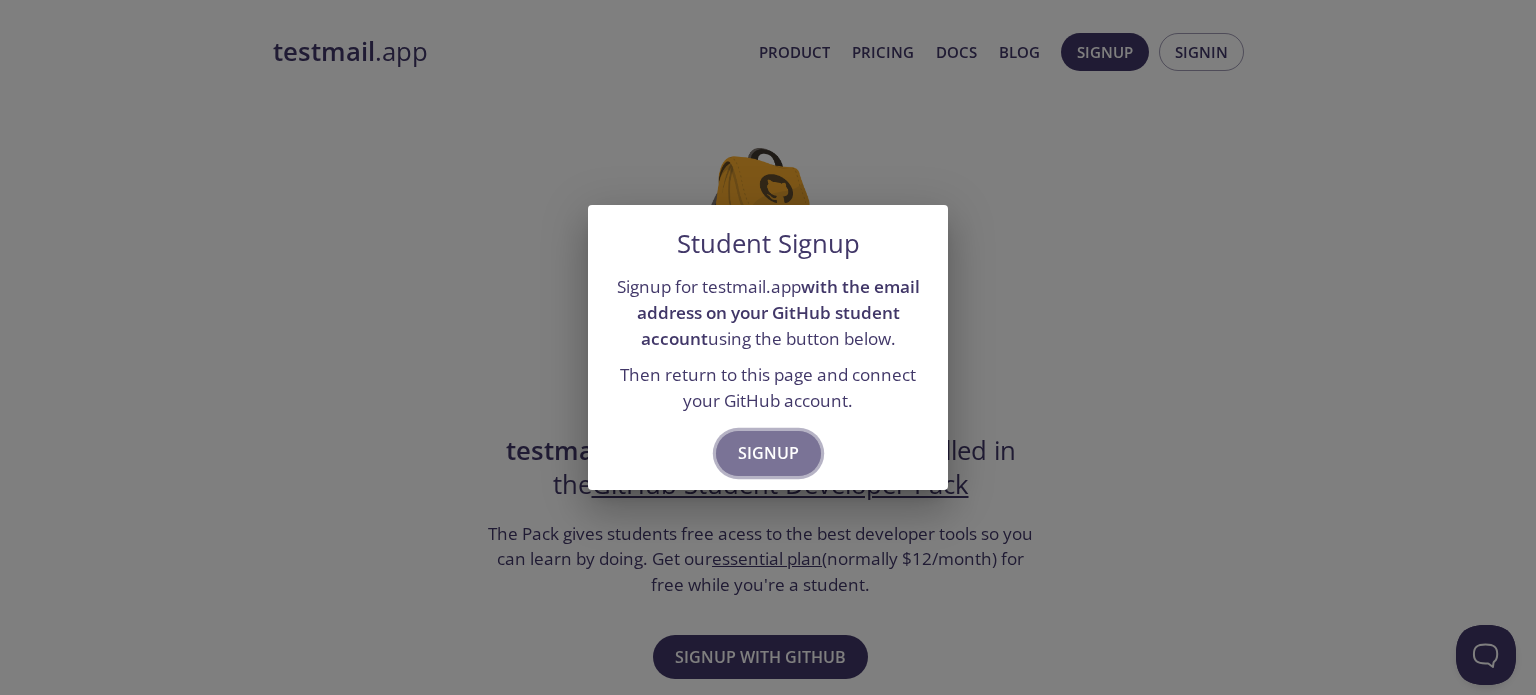 click on "Signup" at bounding box center [768, 453] 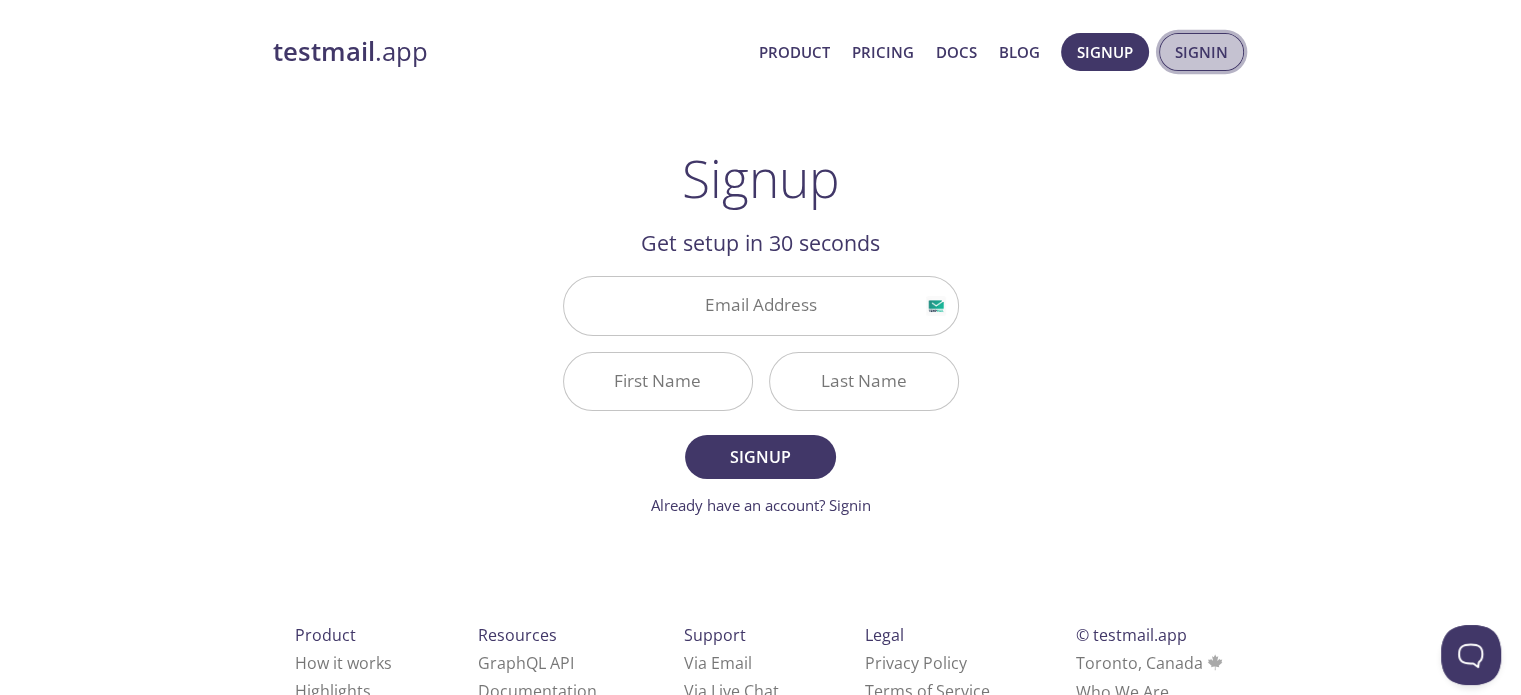 click on "Signin" at bounding box center [1201, 52] 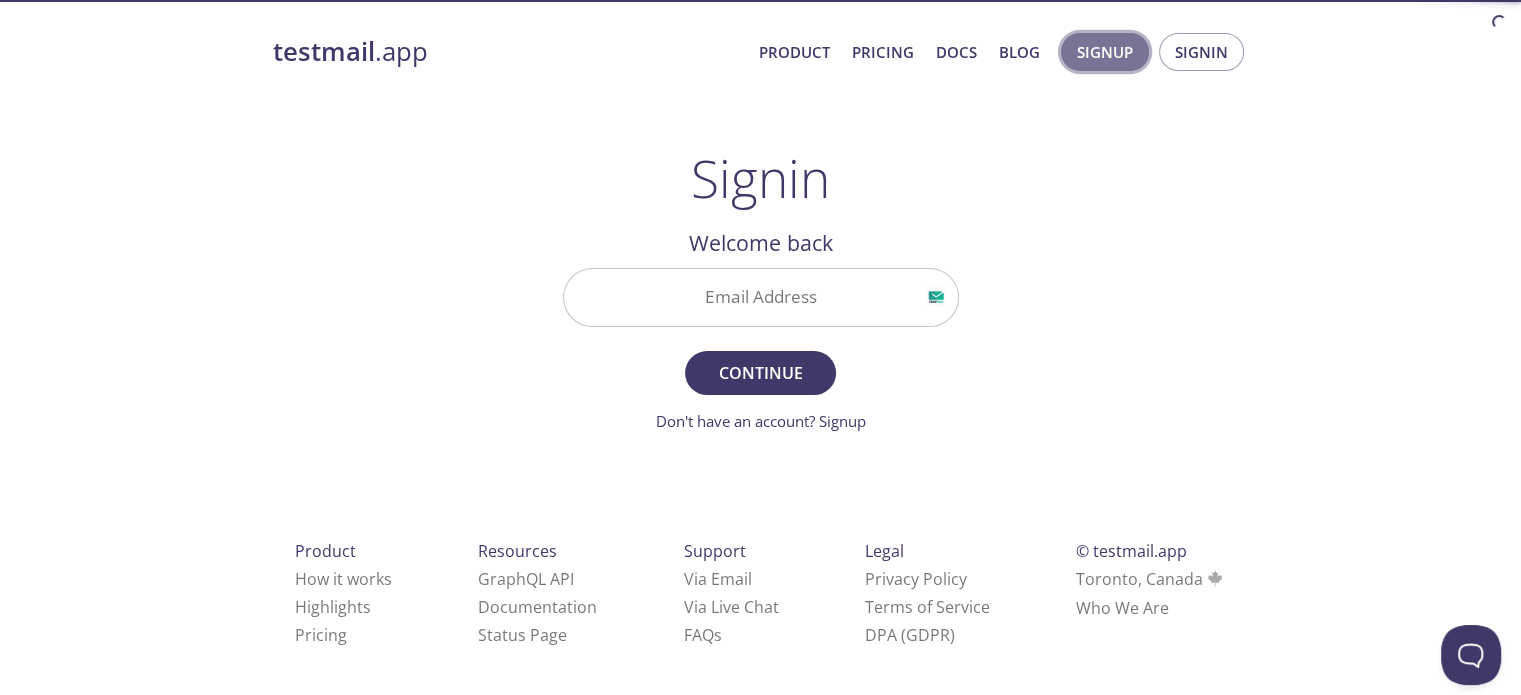 click on "Signup" at bounding box center (1105, 52) 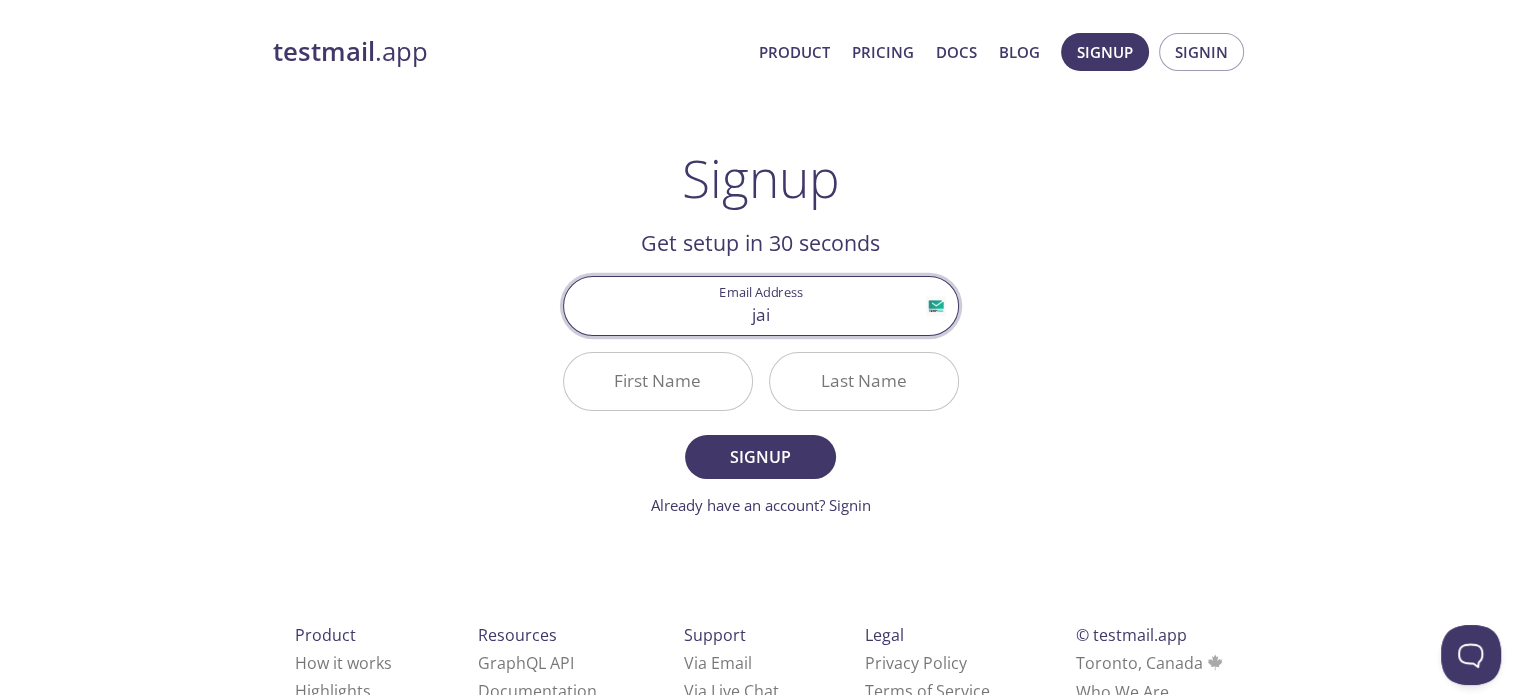 type on "[EMAIL]" 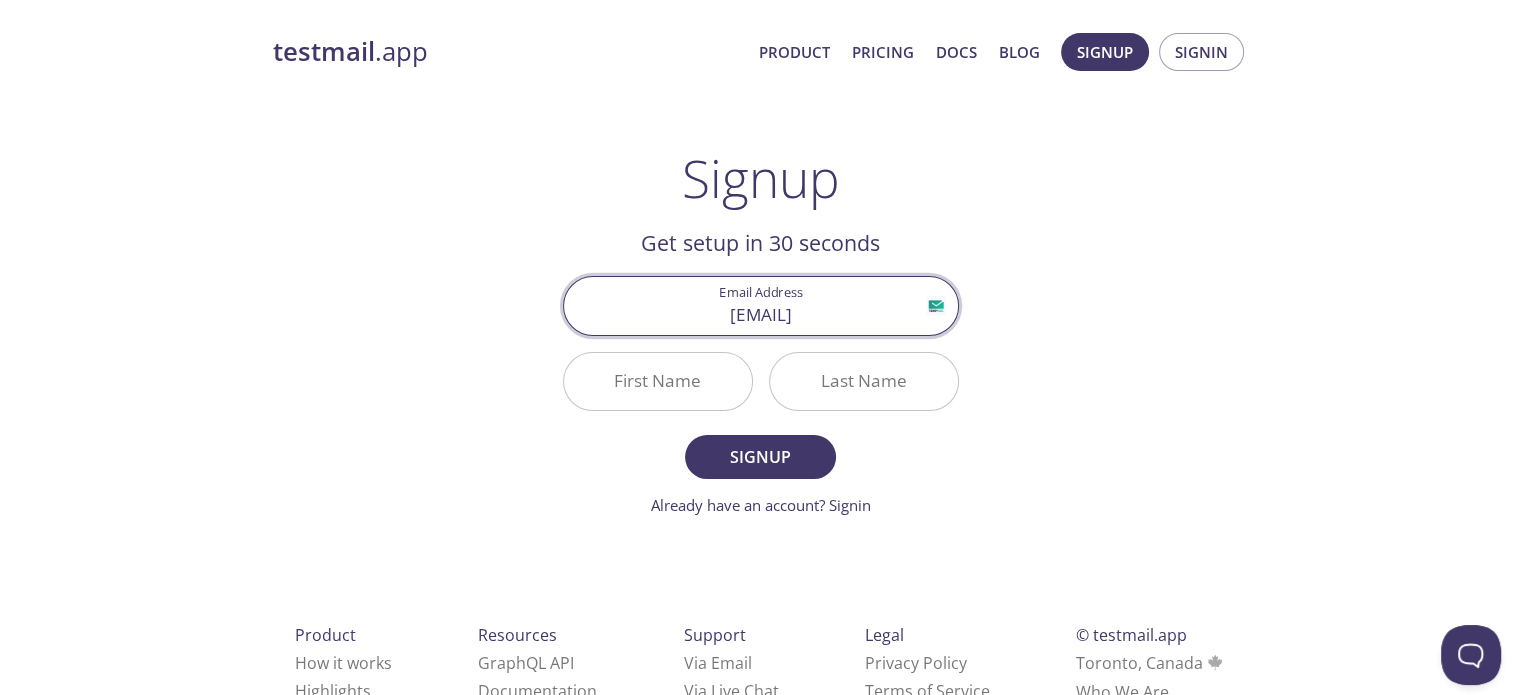click on "First Name" at bounding box center (658, 381) 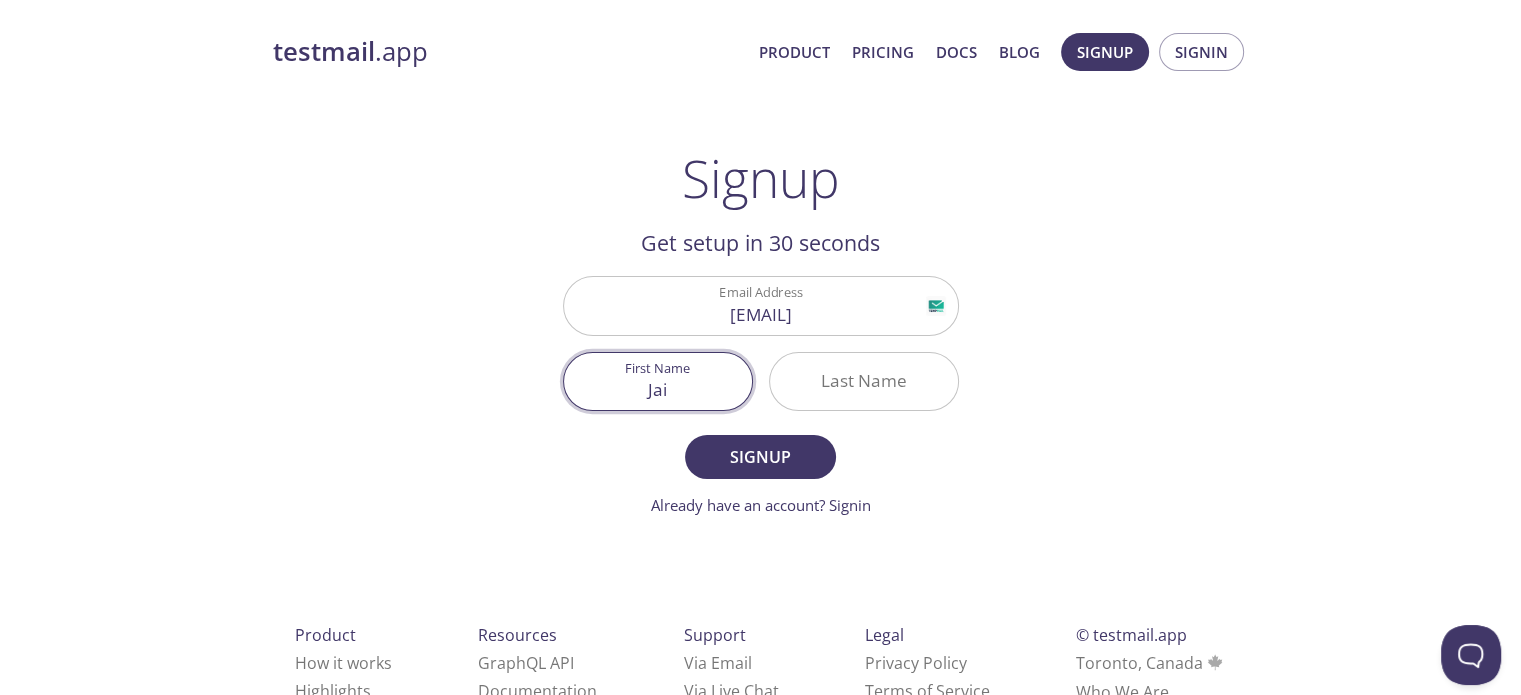 type on "Jai" 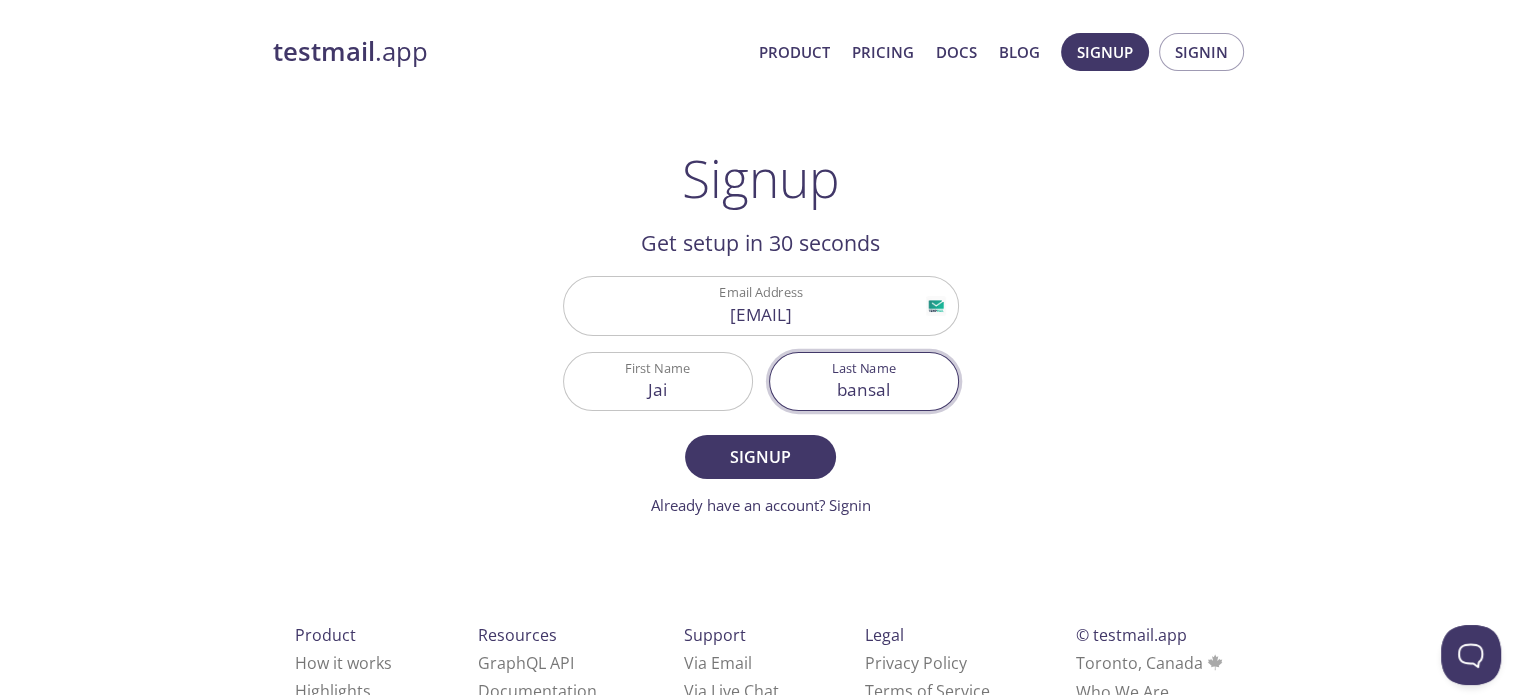 type on "bansal" 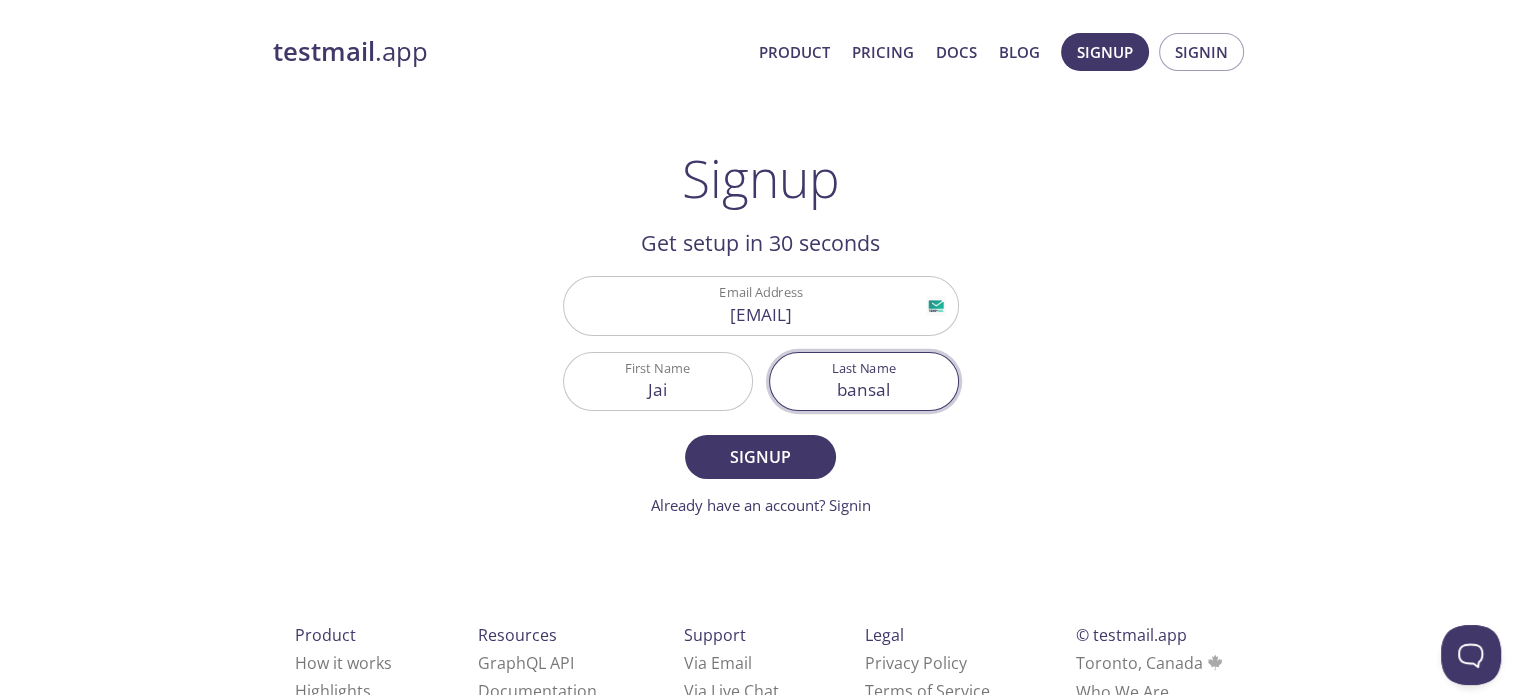 click on "Signup" at bounding box center [760, 457] 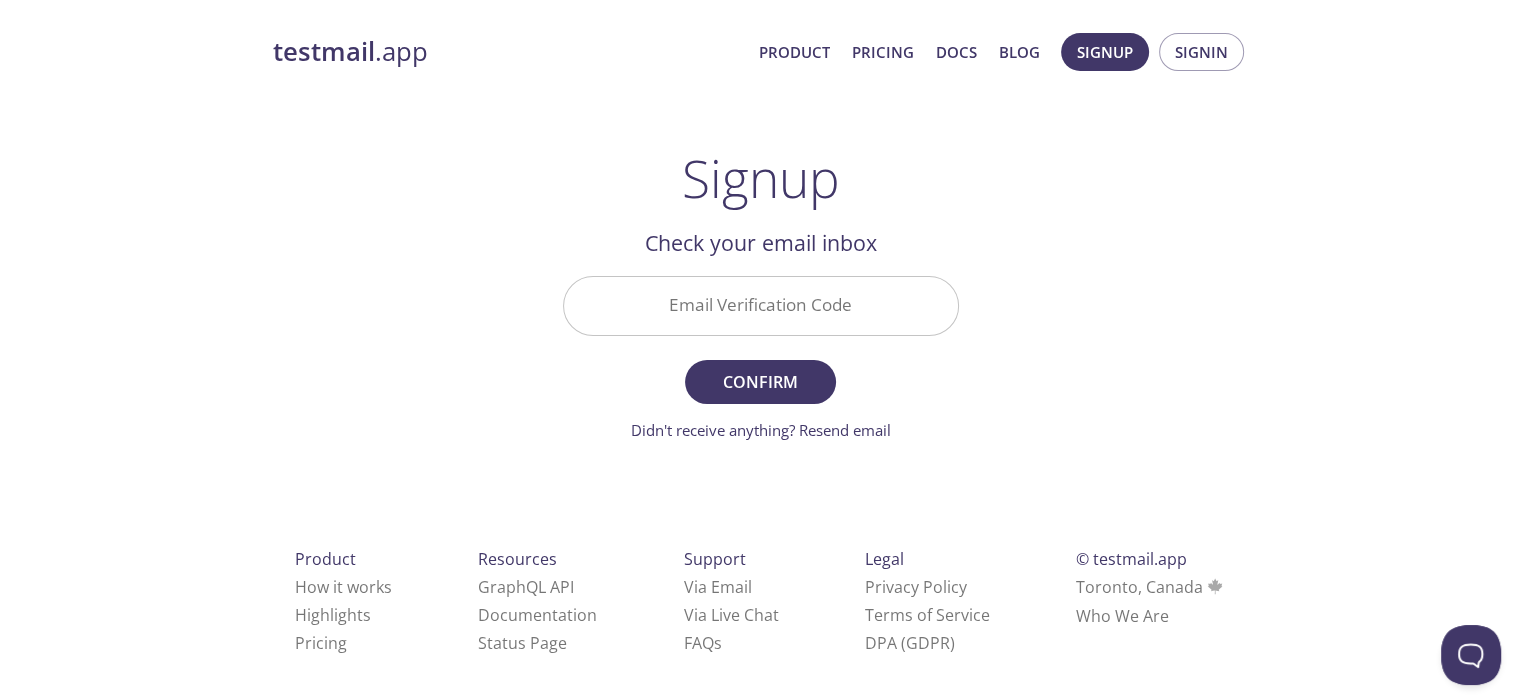 drag, startPoint x: 1496, startPoint y: 215, endPoint x: 1464, endPoint y: 243, distance: 42.520584 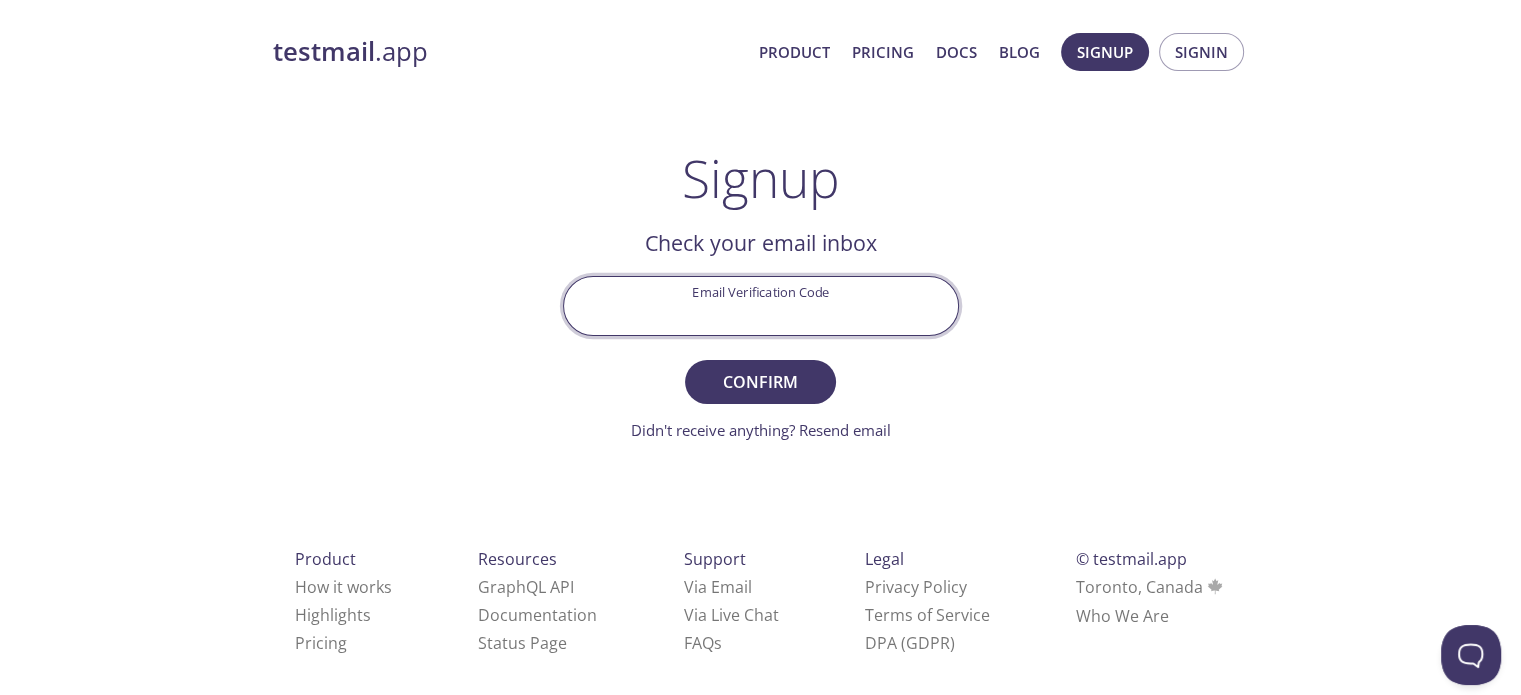 click on "Email Verification Code" at bounding box center [761, 305] 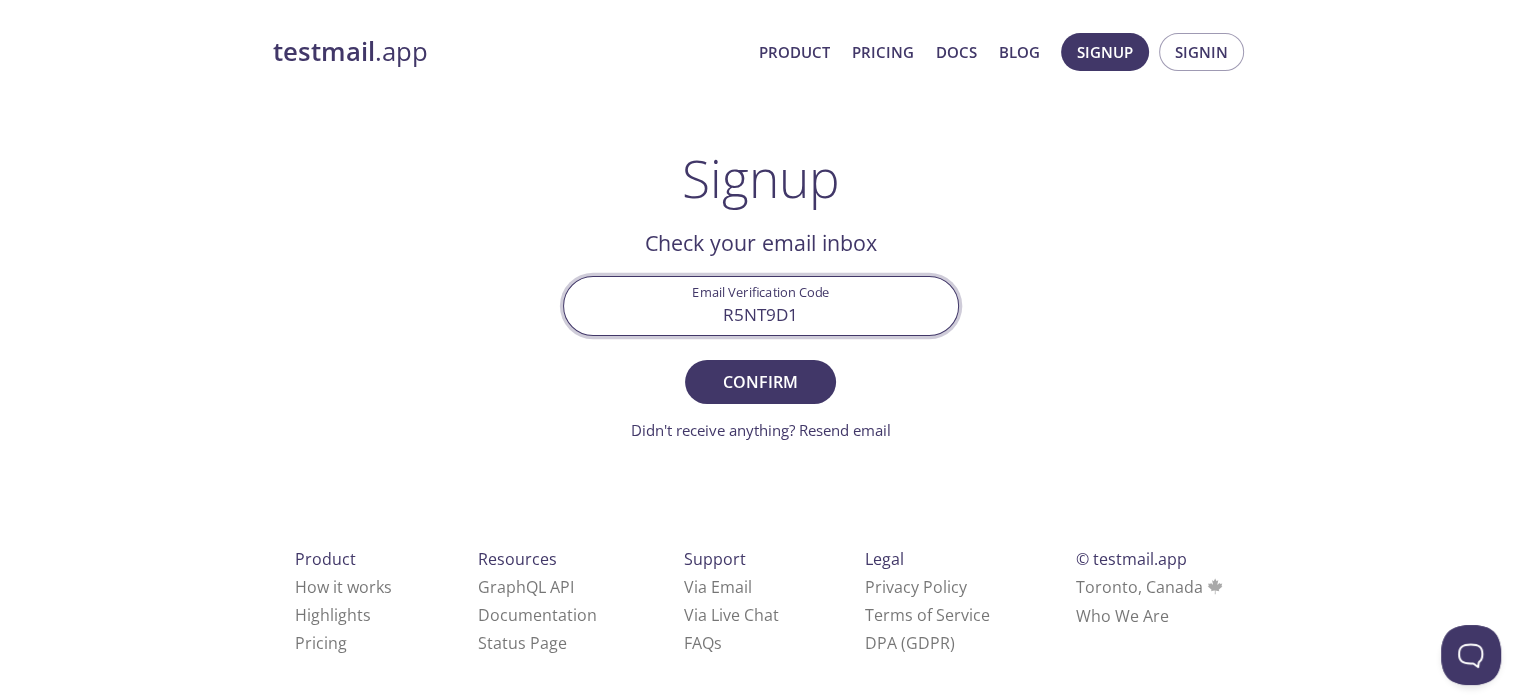type on "R5NT9D1" 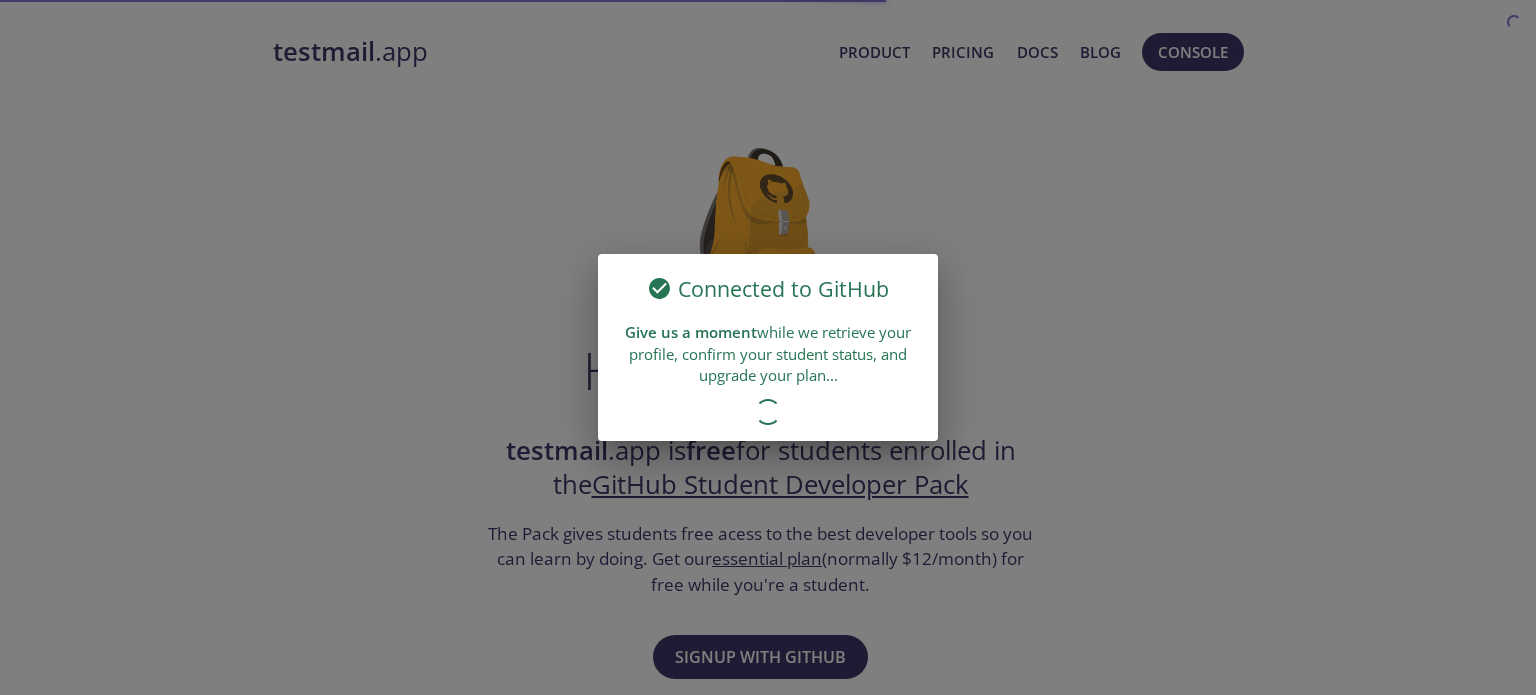 scroll, scrollTop: 0, scrollLeft: 0, axis: both 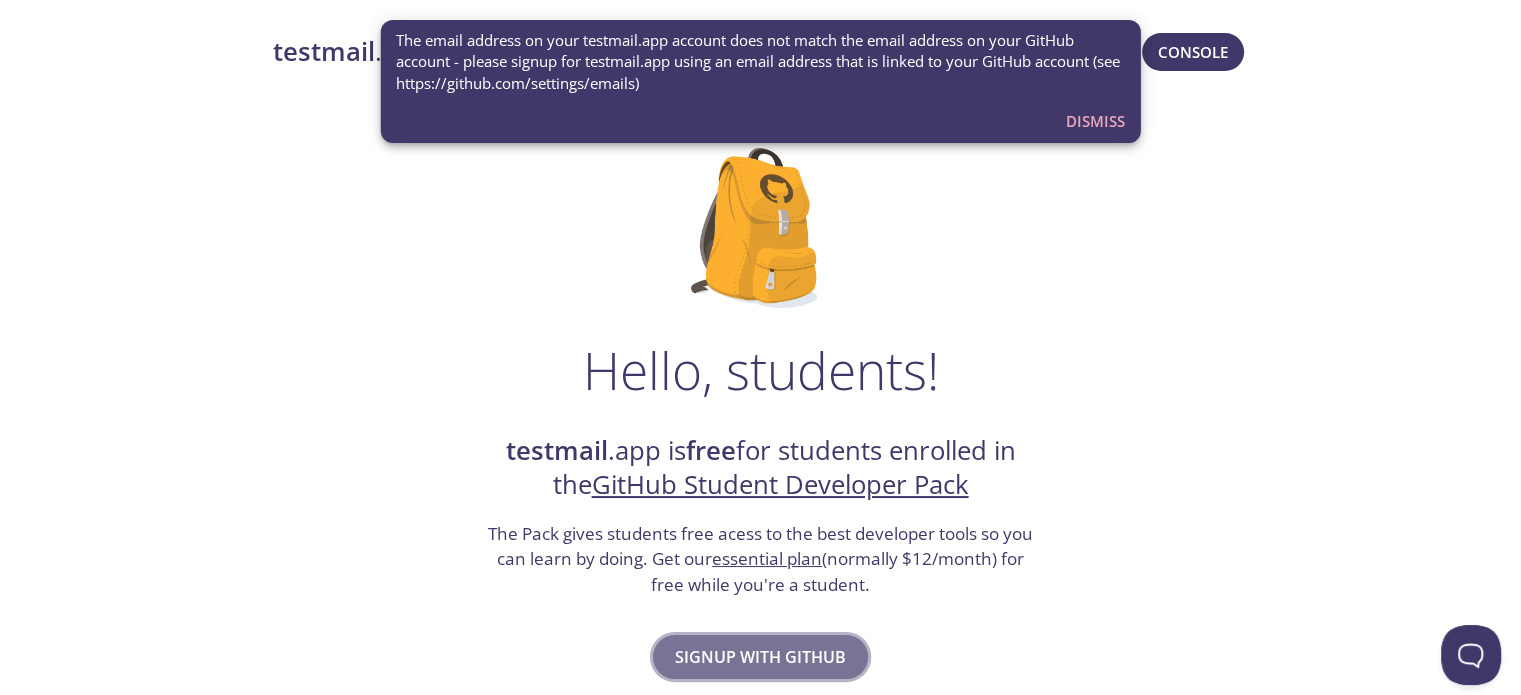 click on "Signup with GitHub" at bounding box center [760, 657] 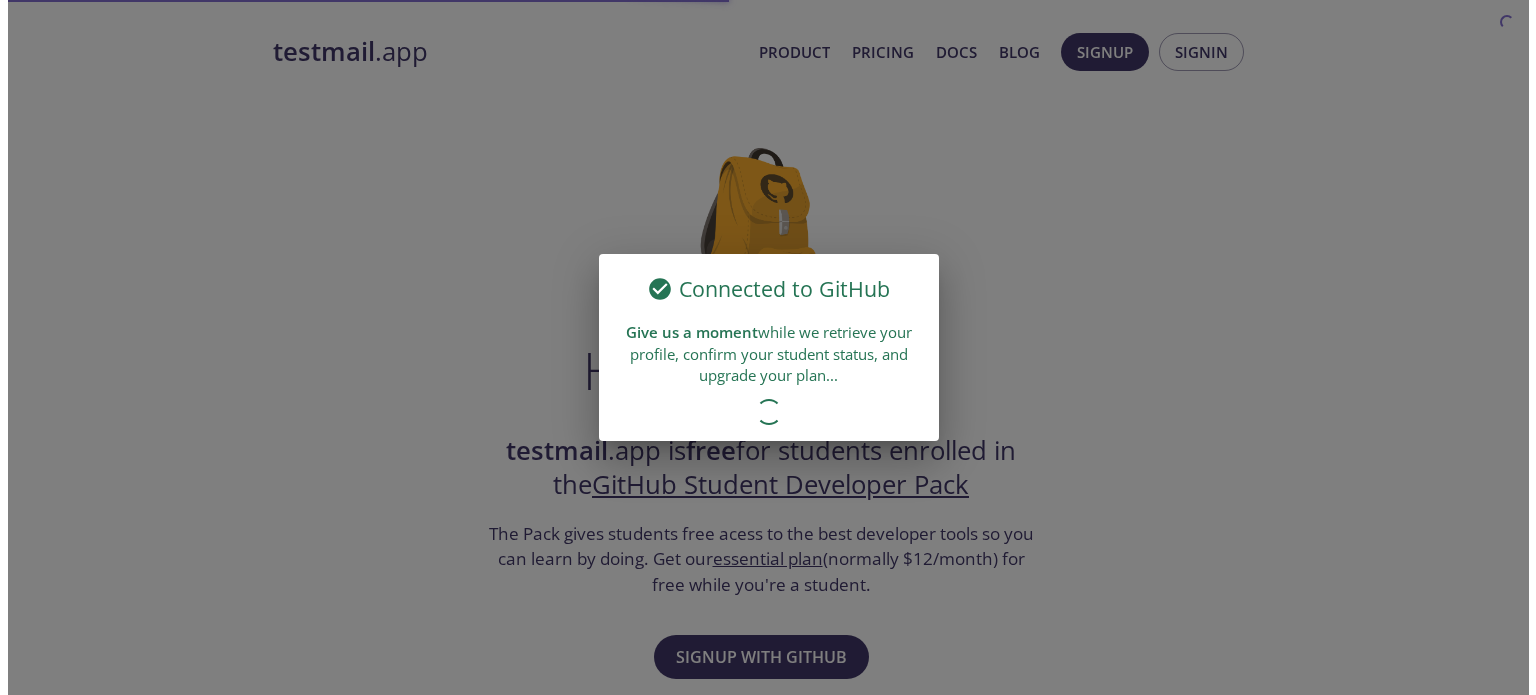 scroll, scrollTop: 0, scrollLeft: 0, axis: both 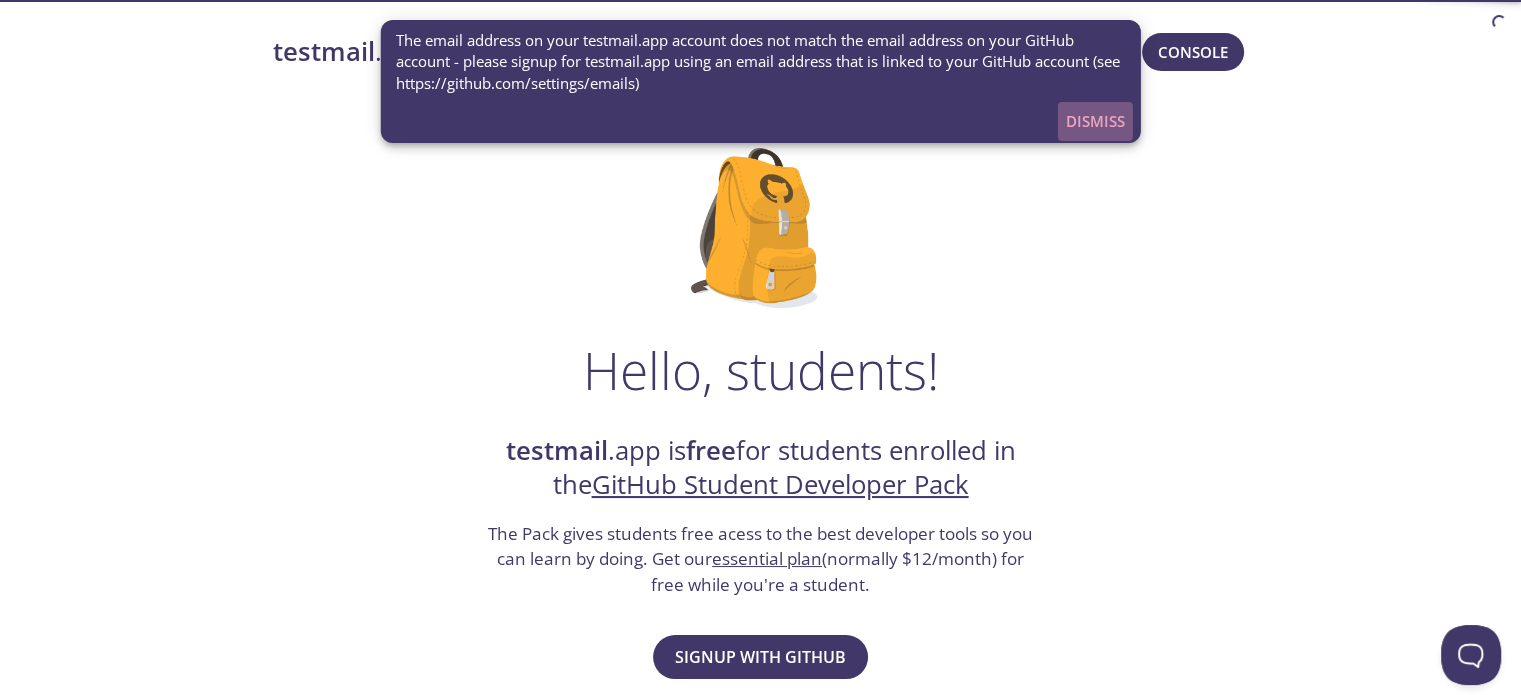 click on "Dismiss" at bounding box center (1095, 121) 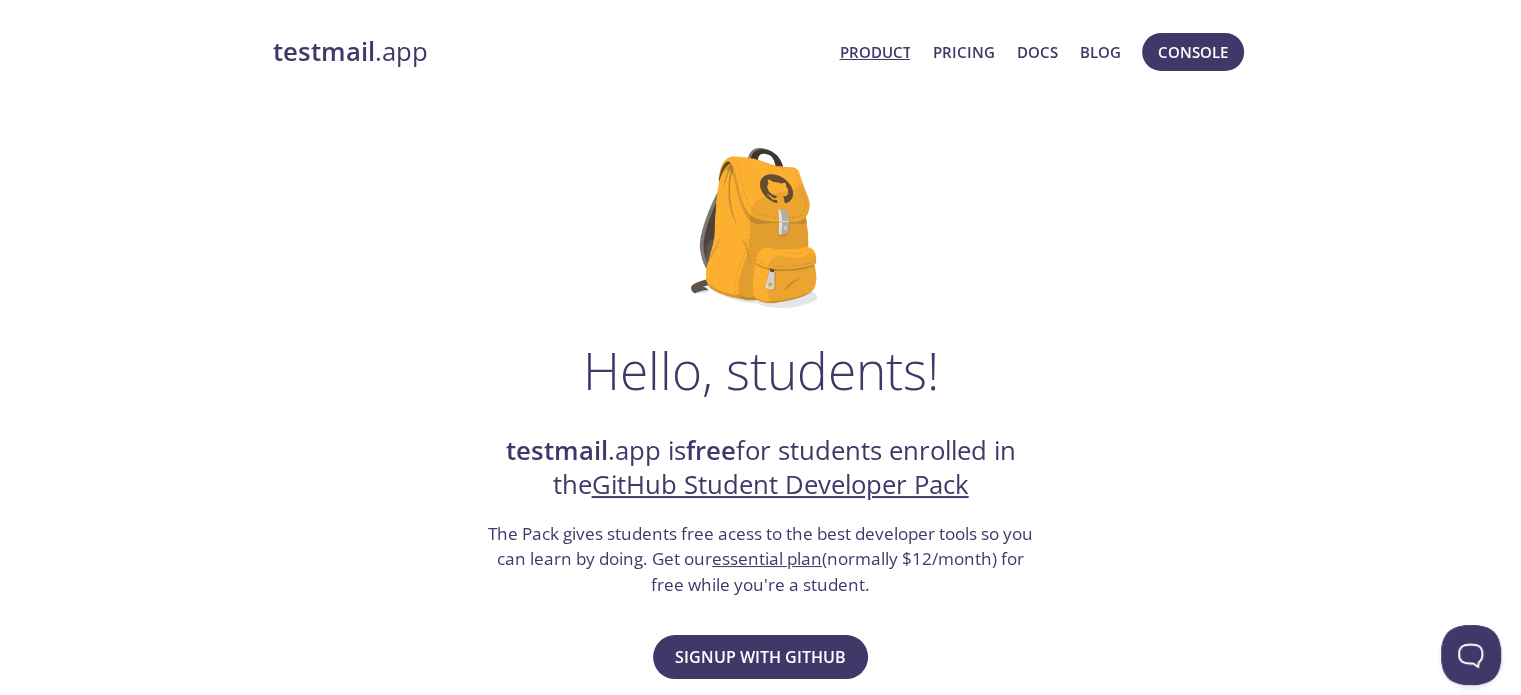 click on "Product" at bounding box center (874, 52) 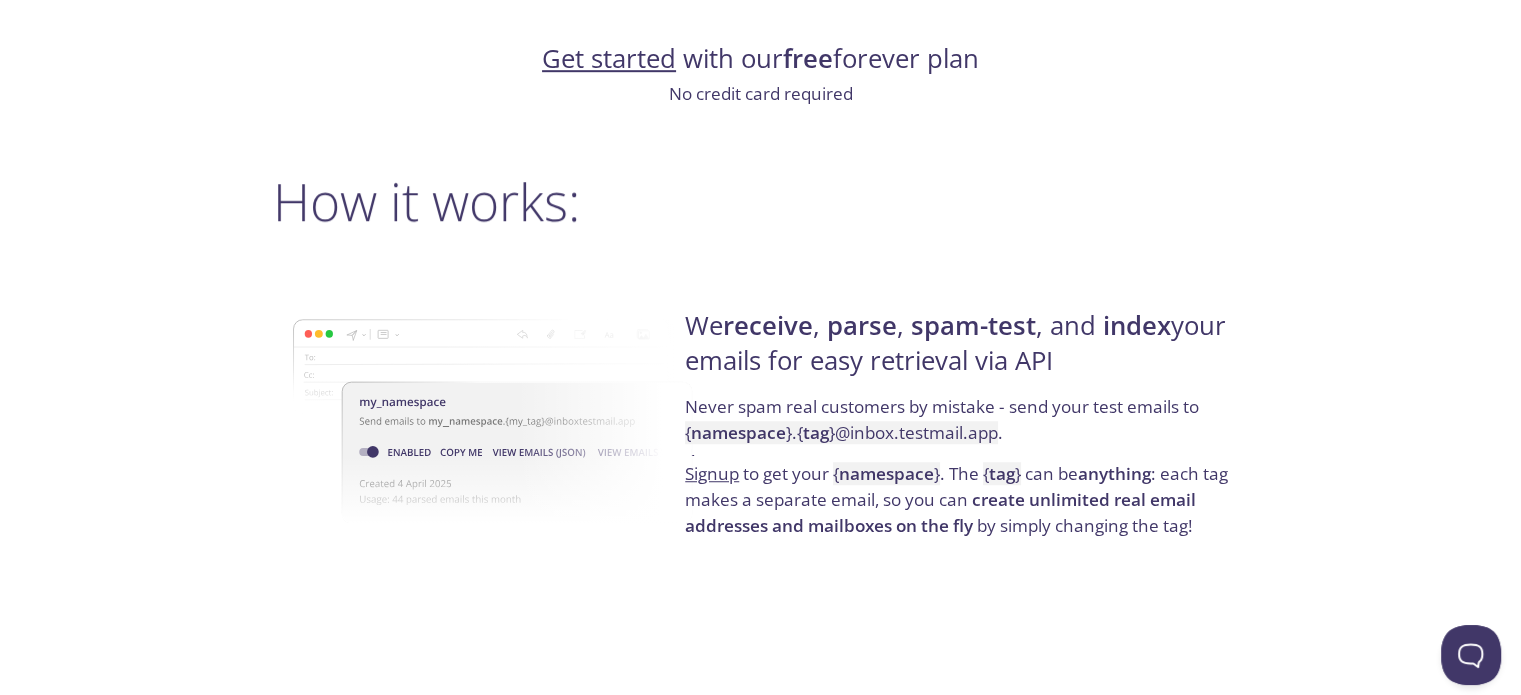 scroll, scrollTop: 1335, scrollLeft: 0, axis: vertical 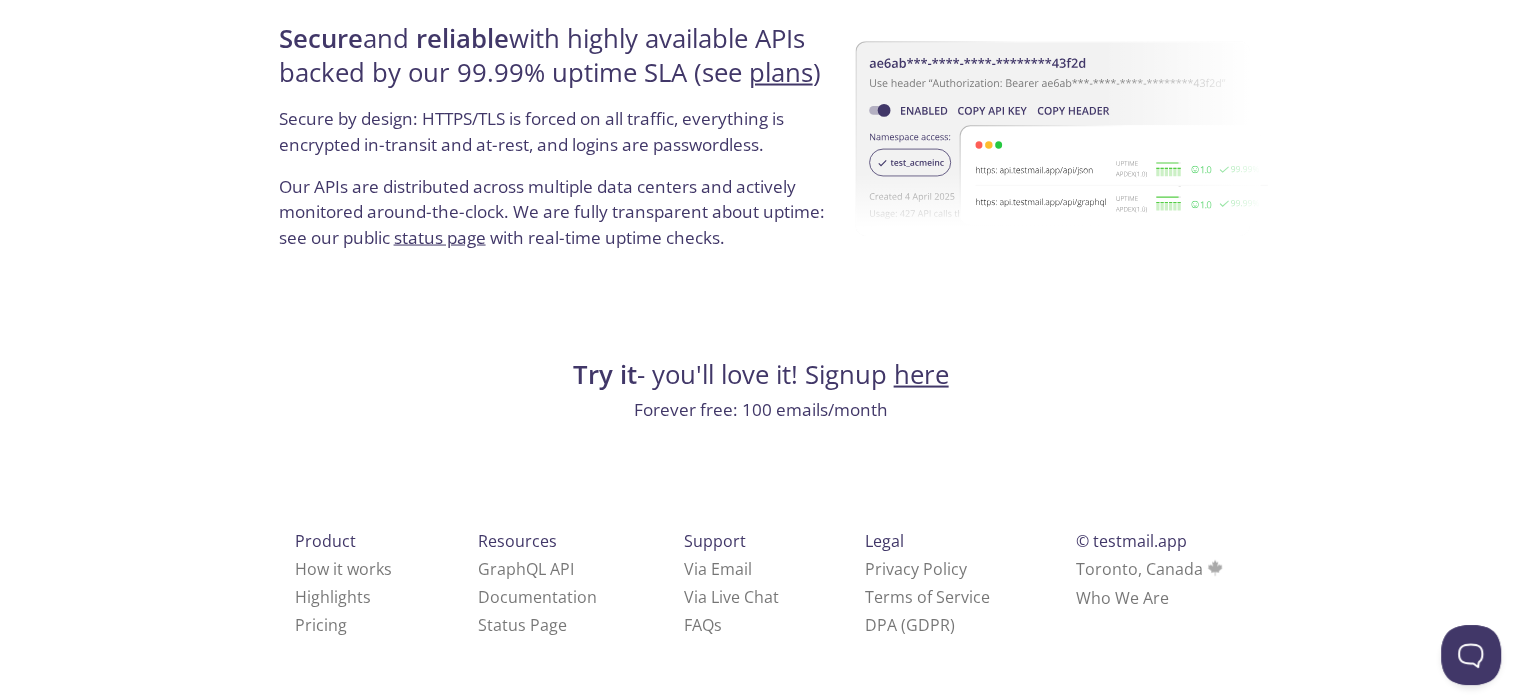 click on "here" at bounding box center (921, 374) 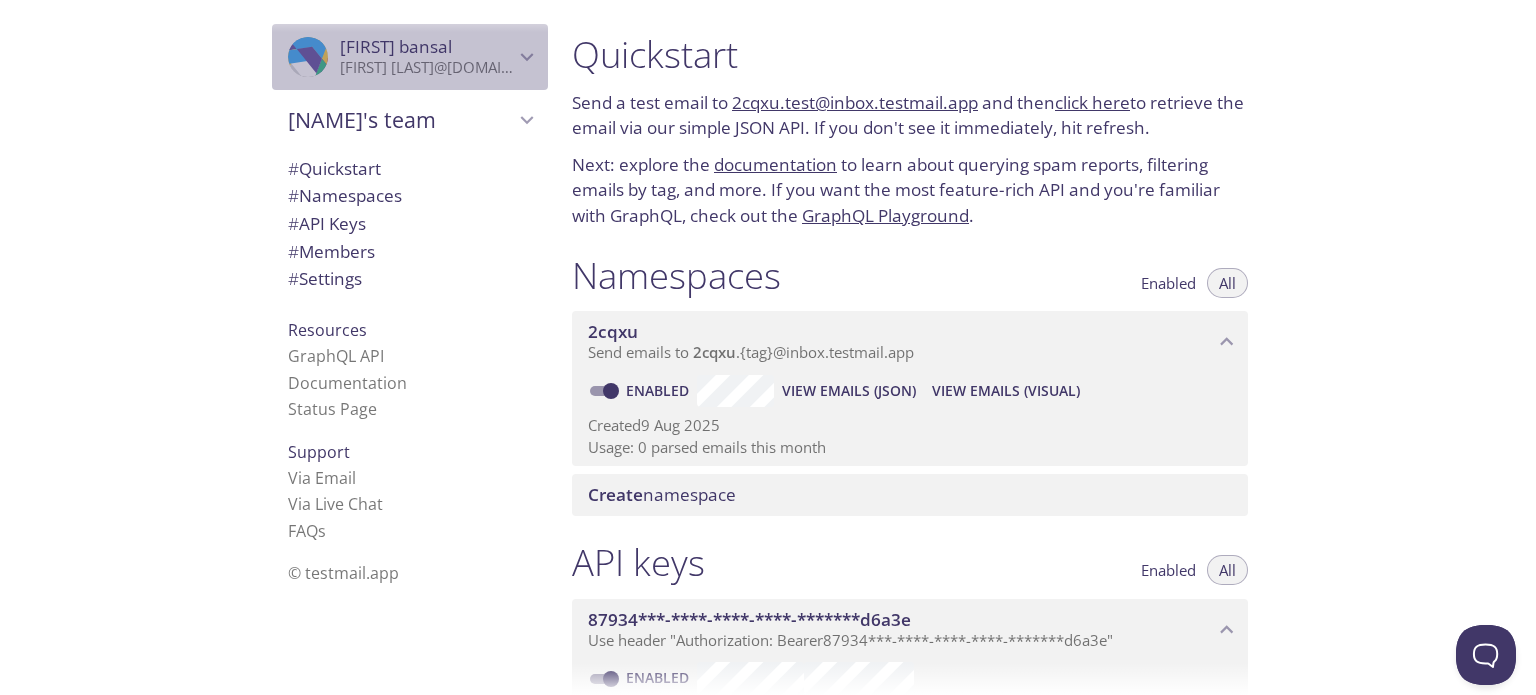 click 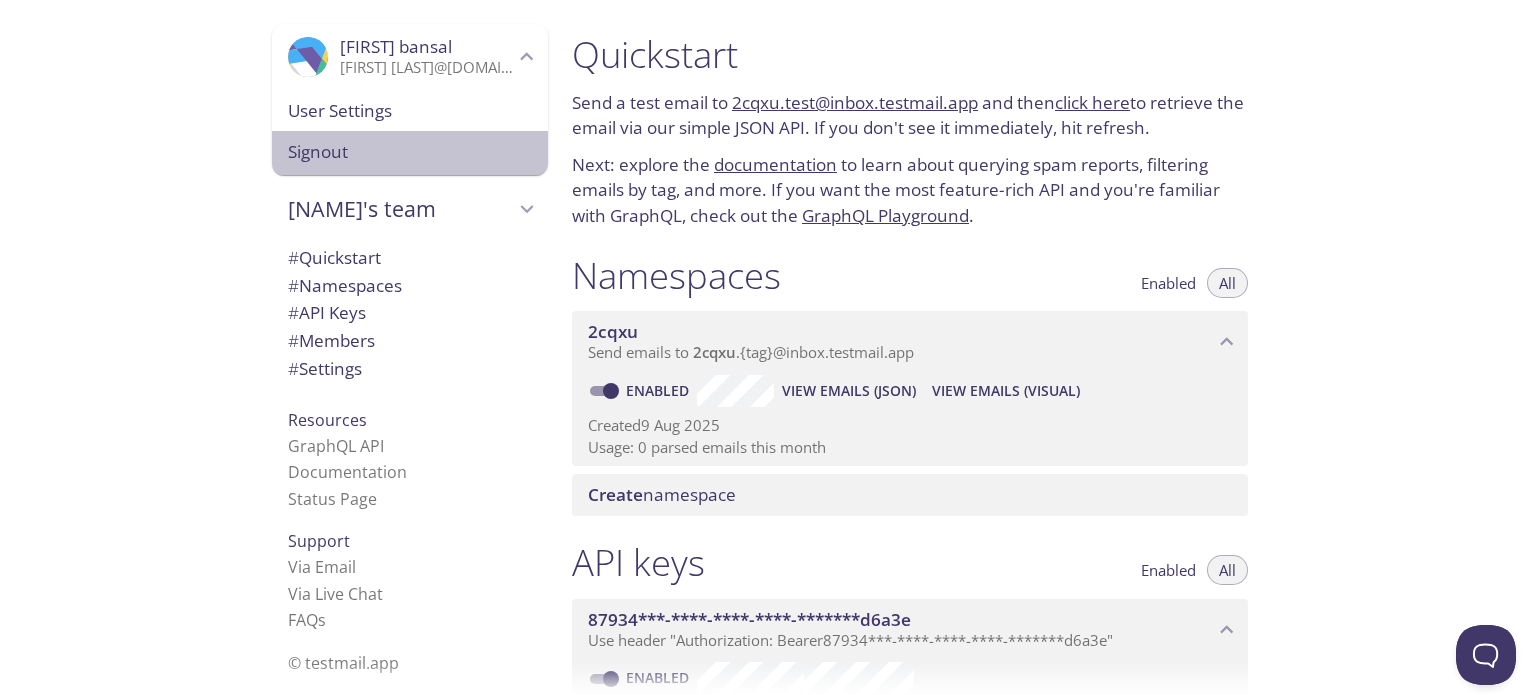click on "Signout" at bounding box center (410, 152) 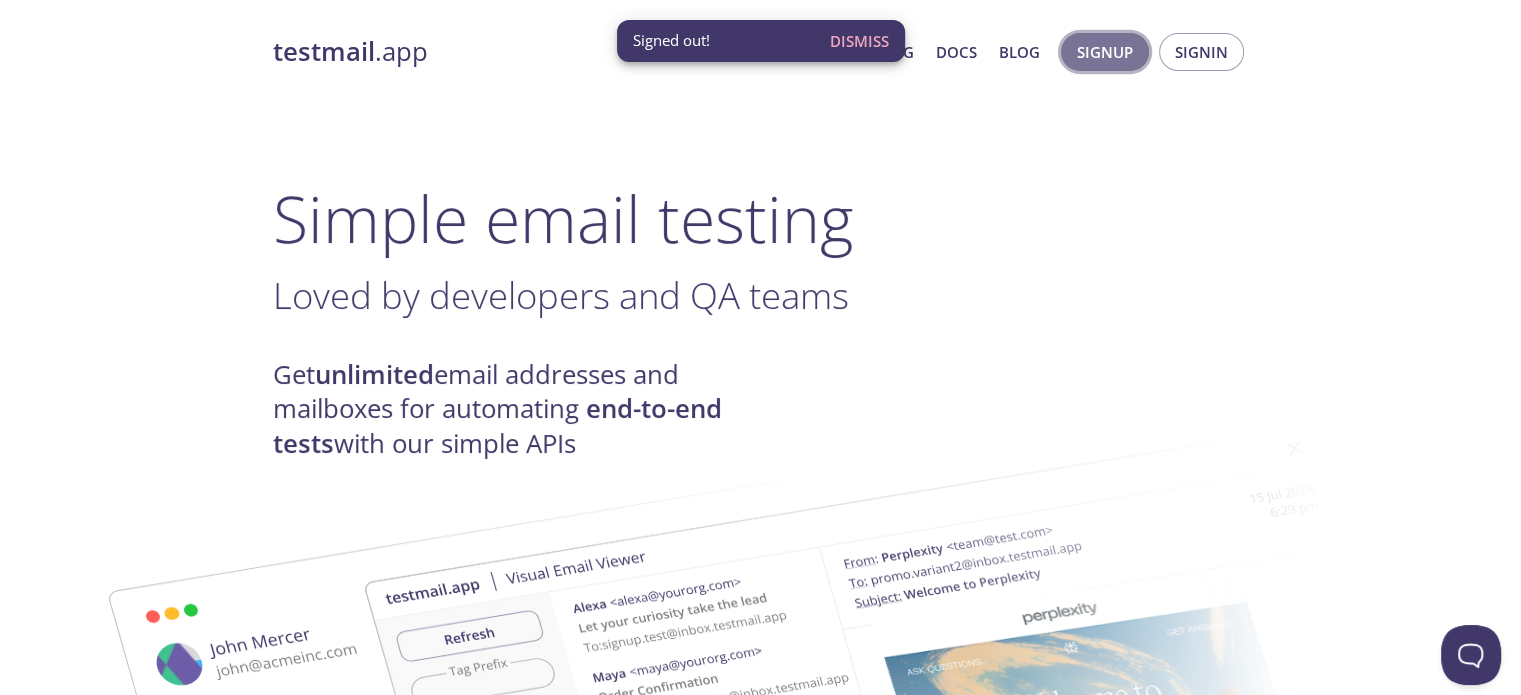click on "Signup" at bounding box center (1105, 52) 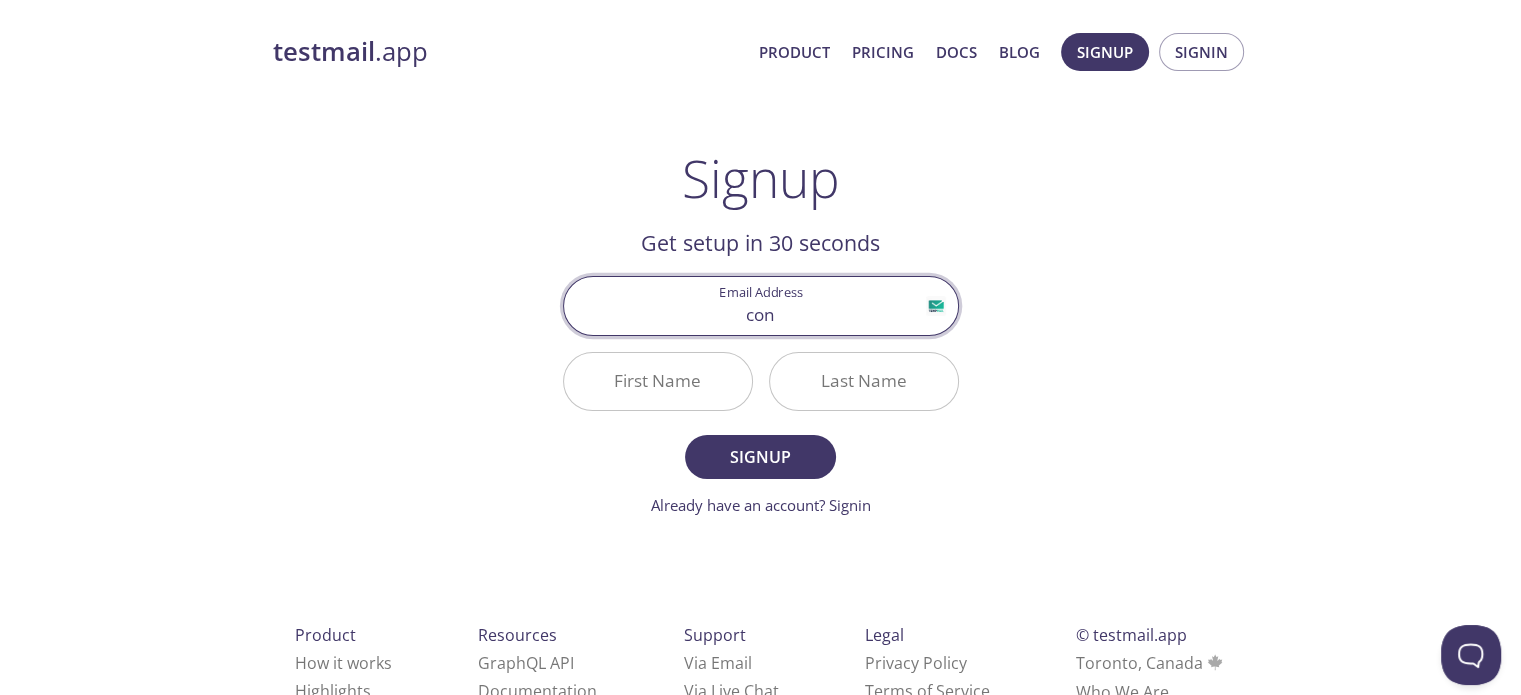 type on "contact.jaib@gmail.com" 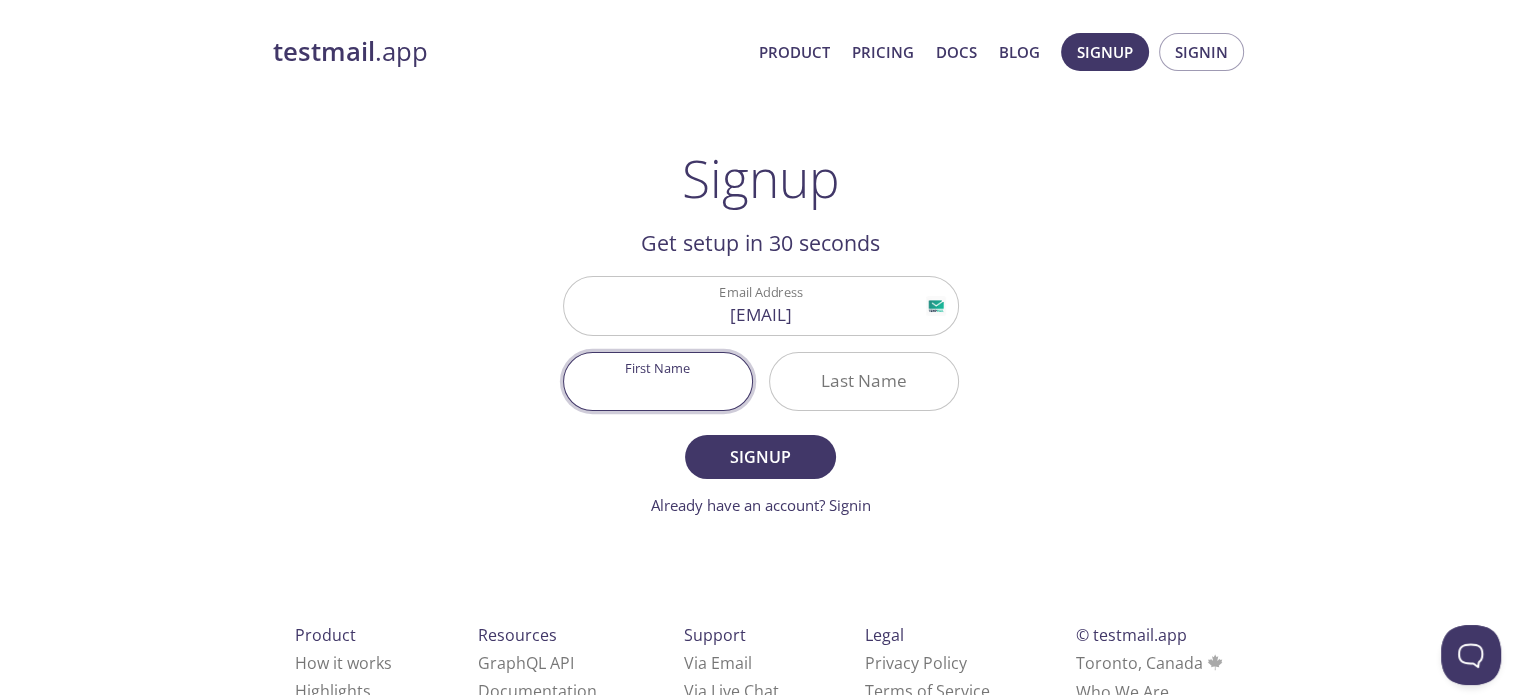 click on "First Name" at bounding box center [658, 381] 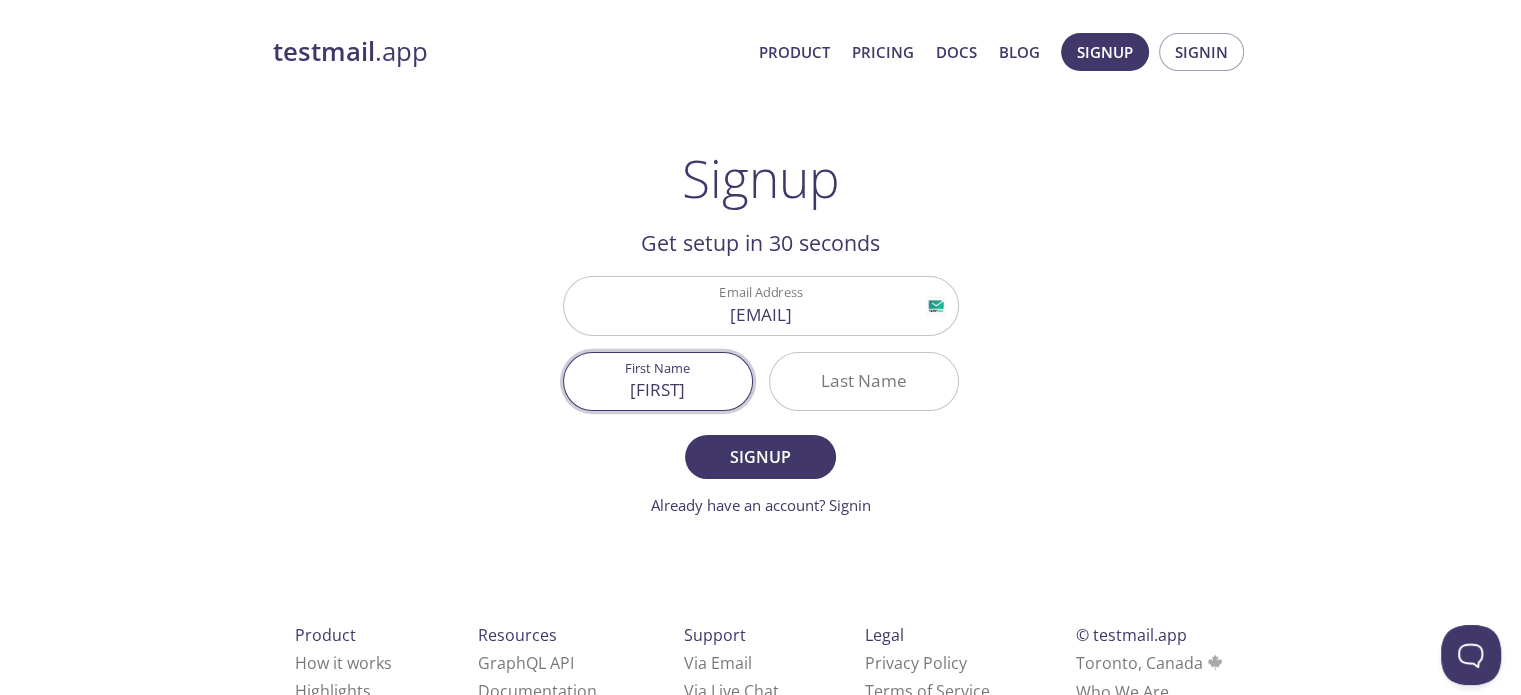 type on "Jai" 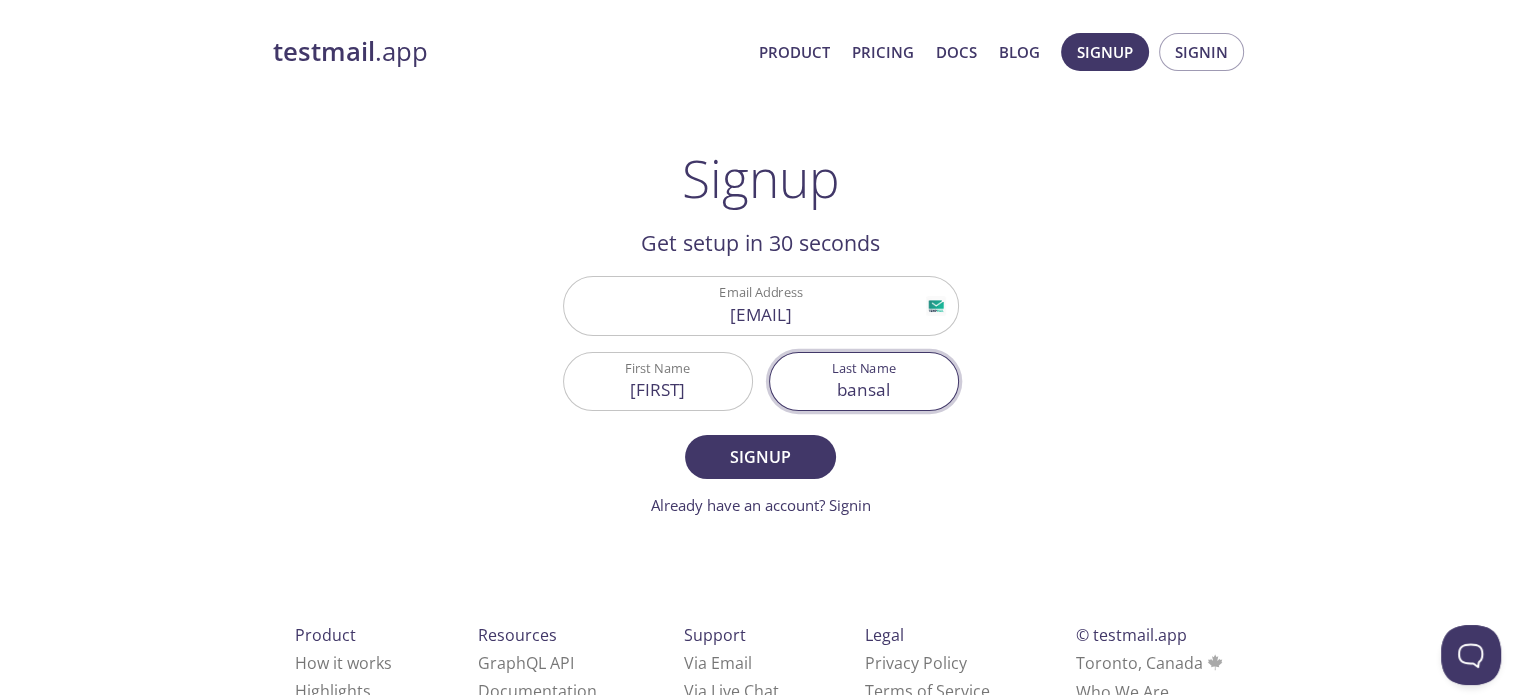 type on "bansal" 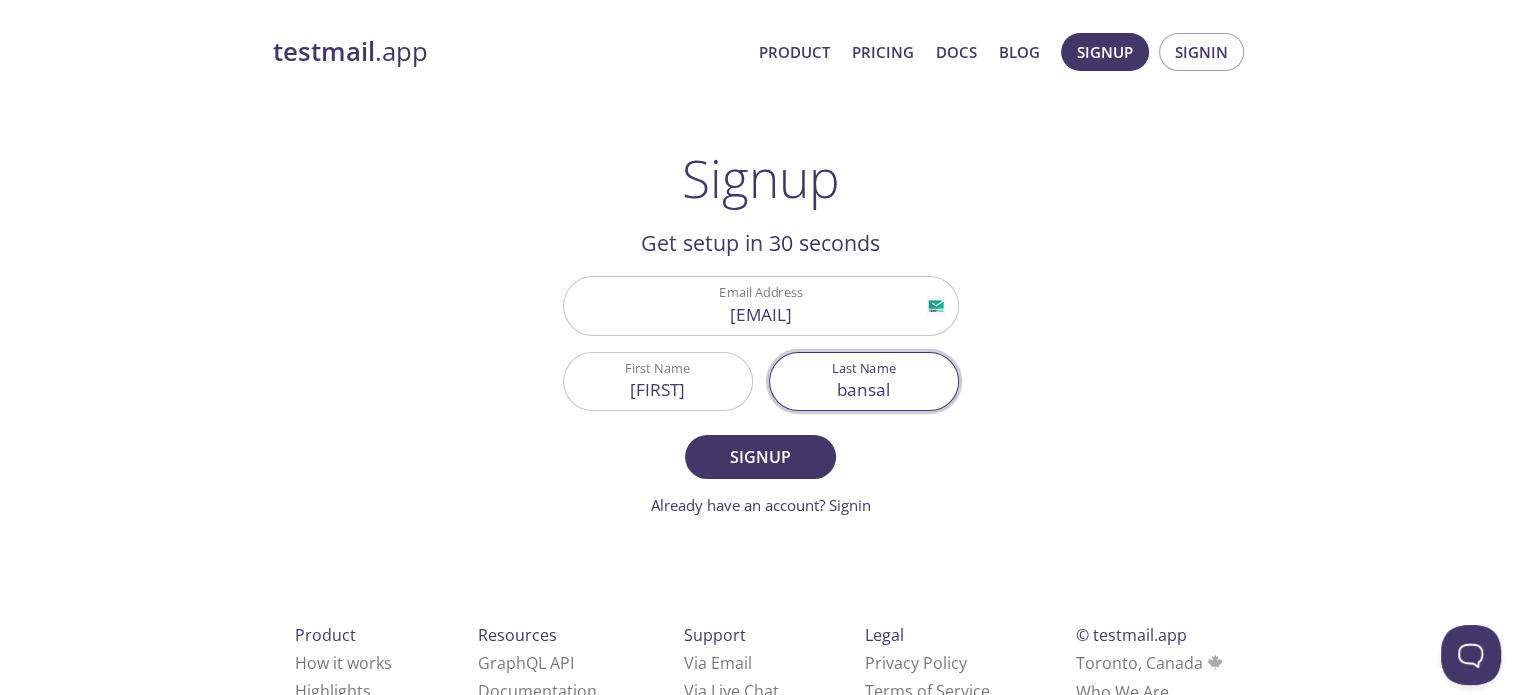 type 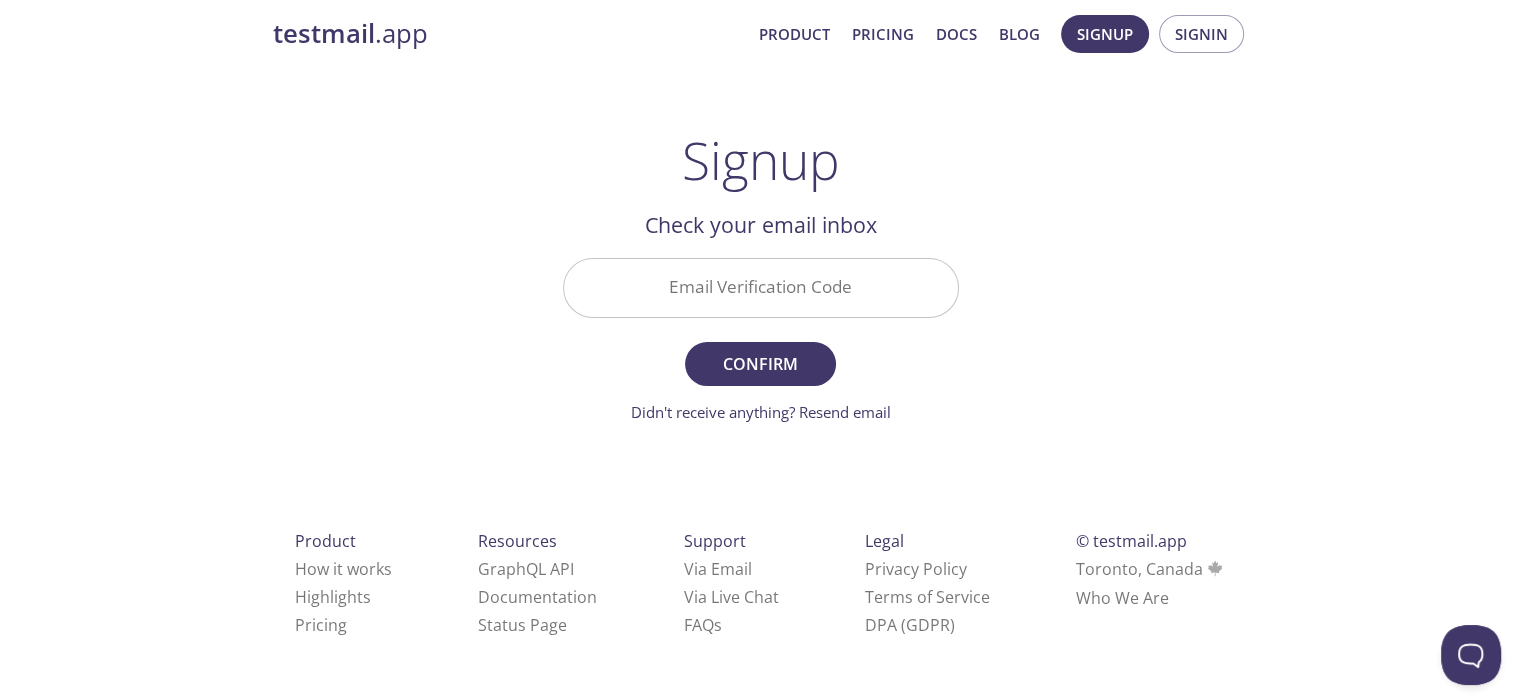 scroll, scrollTop: 17, scrollLeft: 0, axis: vertical 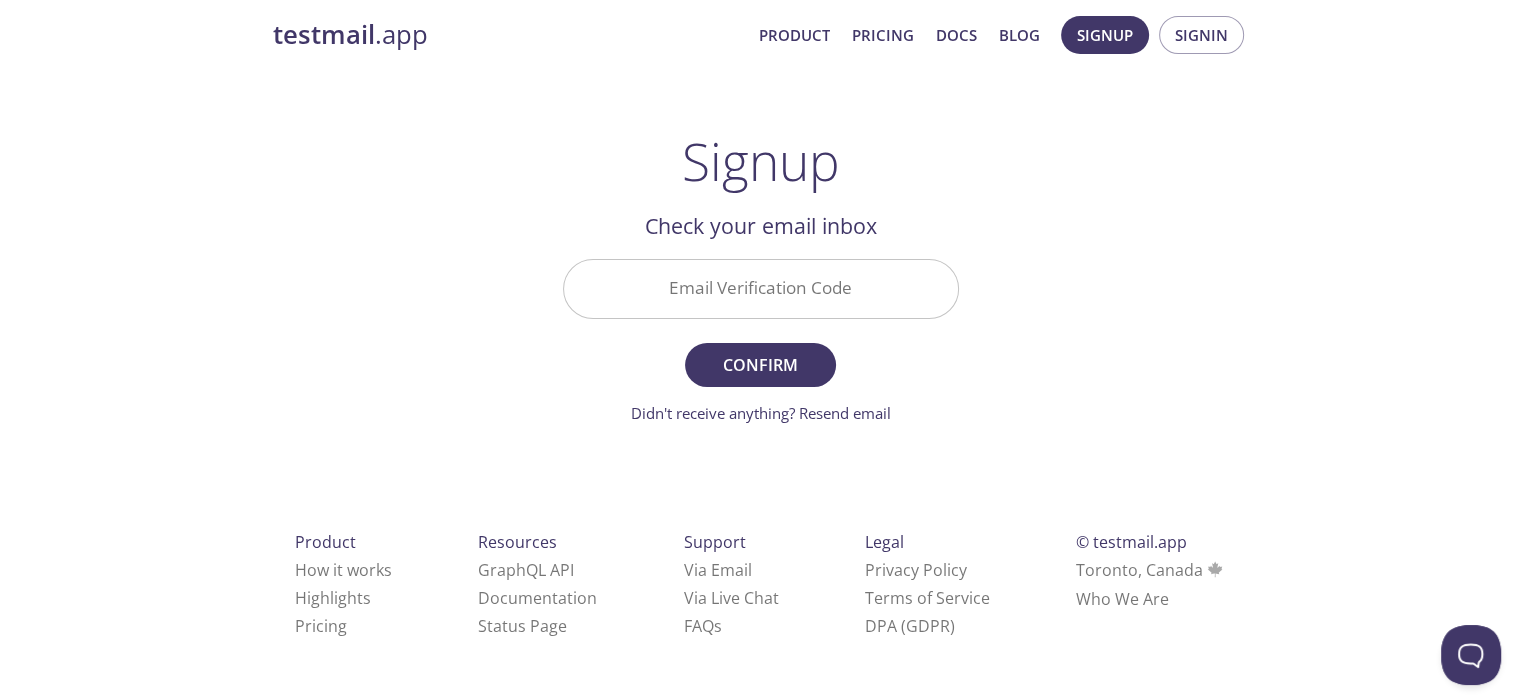 click on "Email Verification Code" at bounding box center [761, 288] 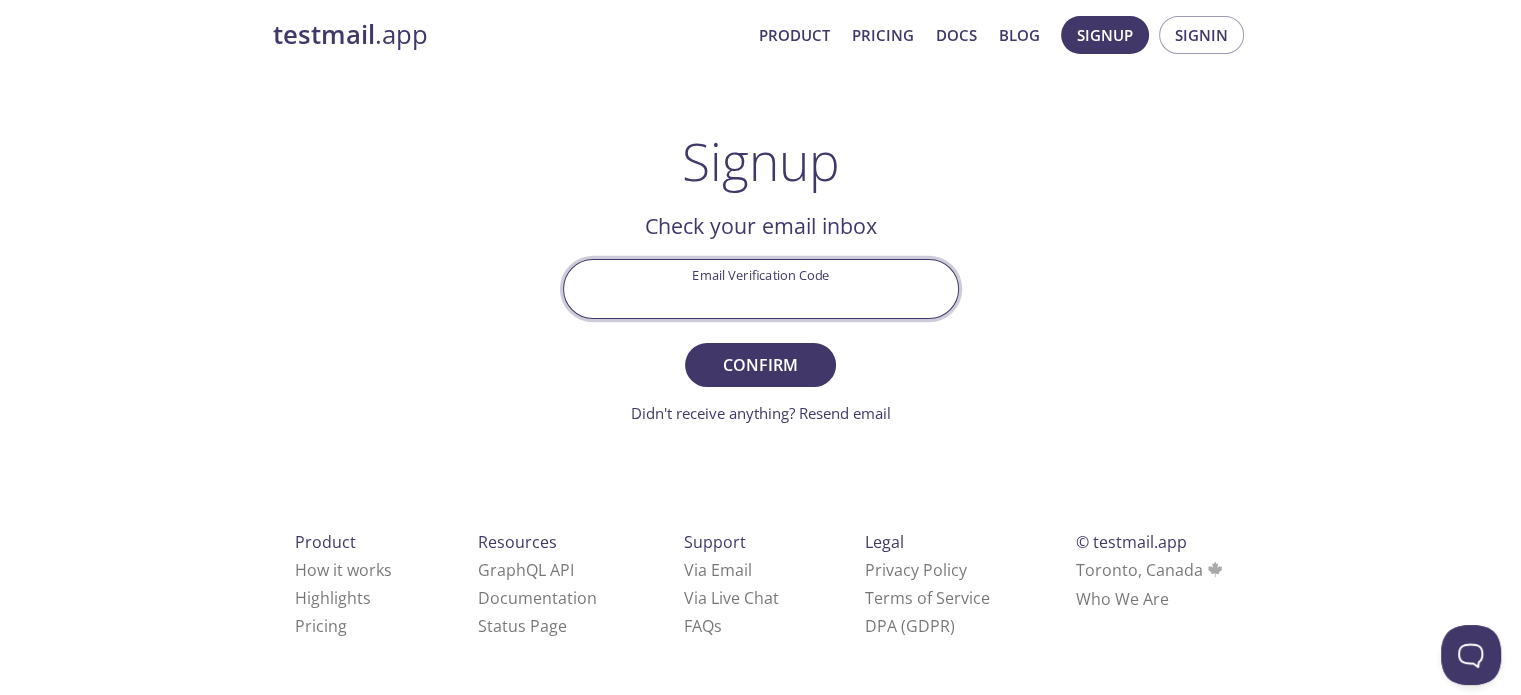 click on "Email Verification Code" at bounding box center [761, 288] 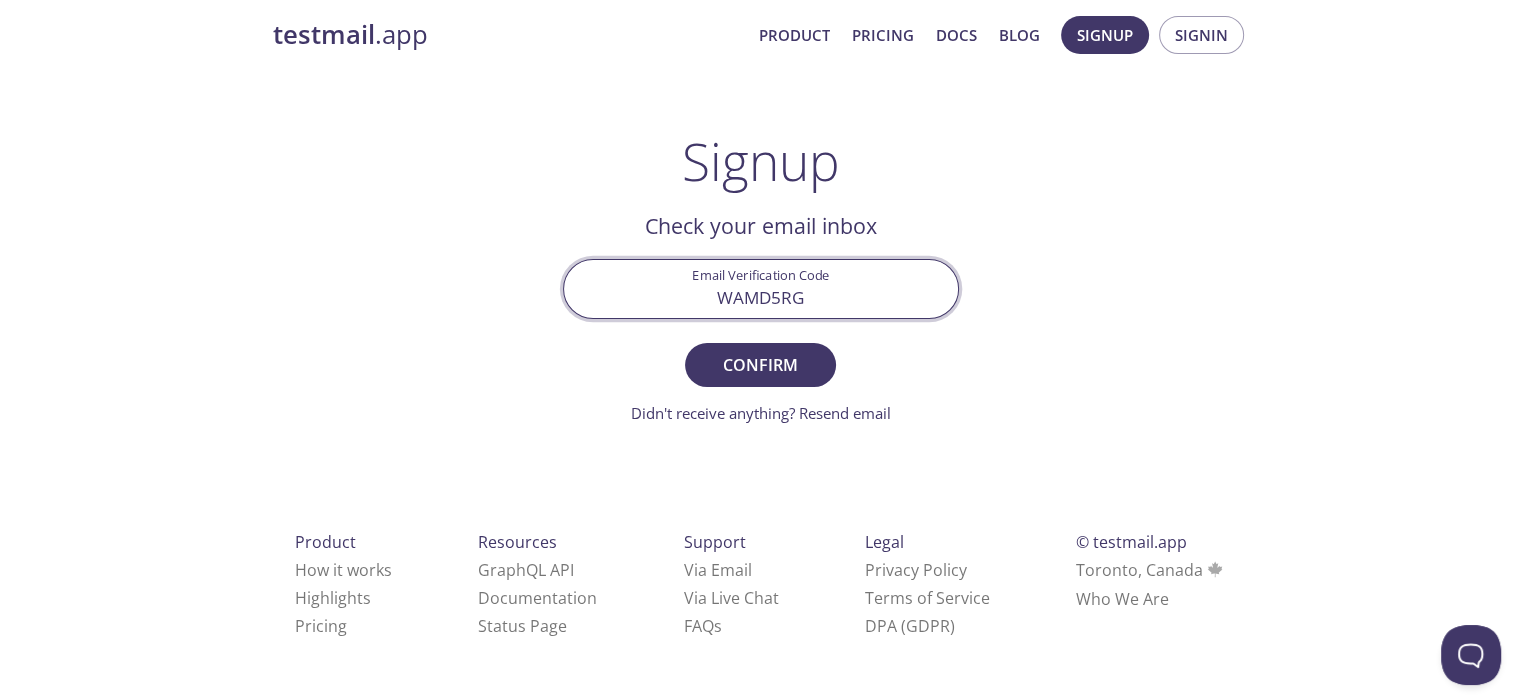 type on "WAMD5RG" 